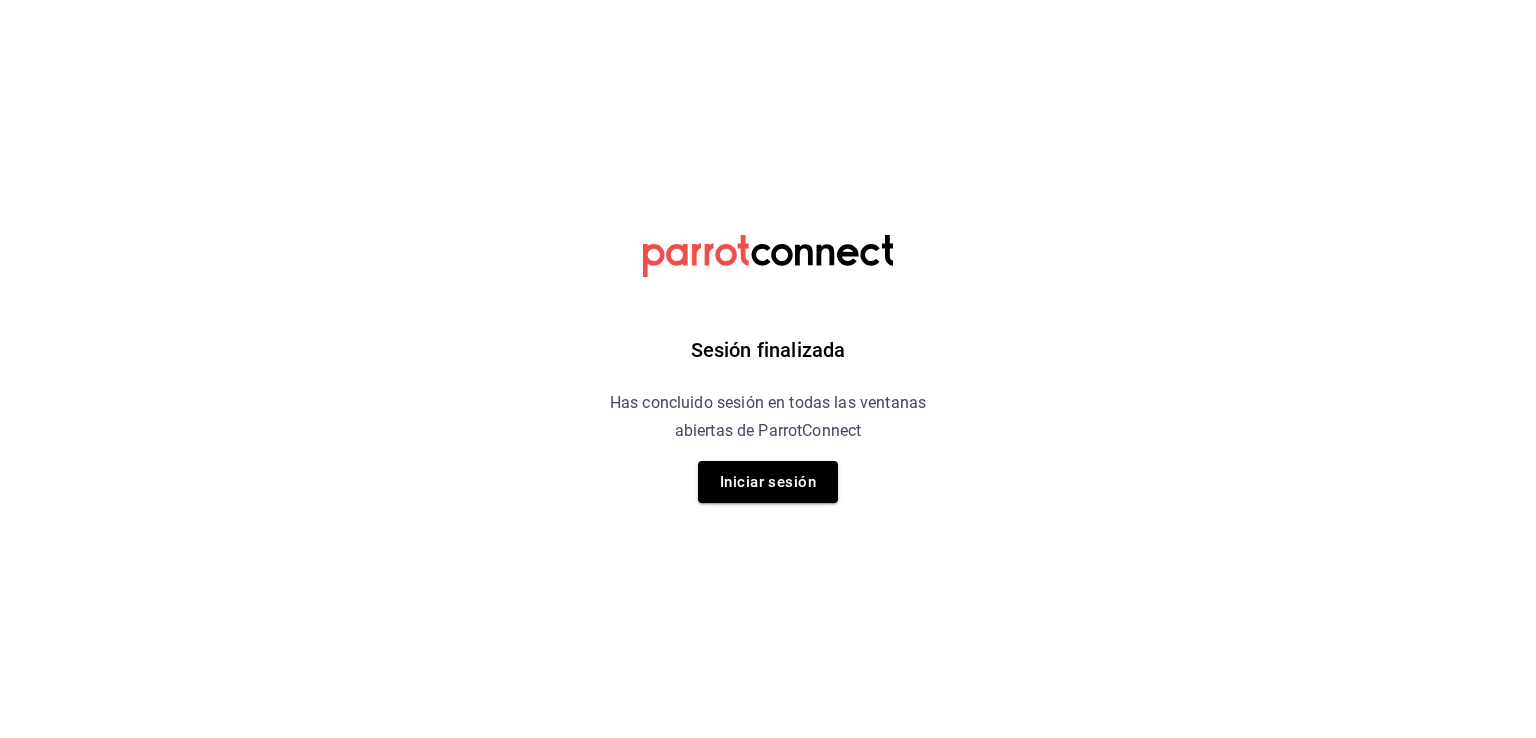 scroll, scrollTop: 0, scrollLeft: 0, axis: both 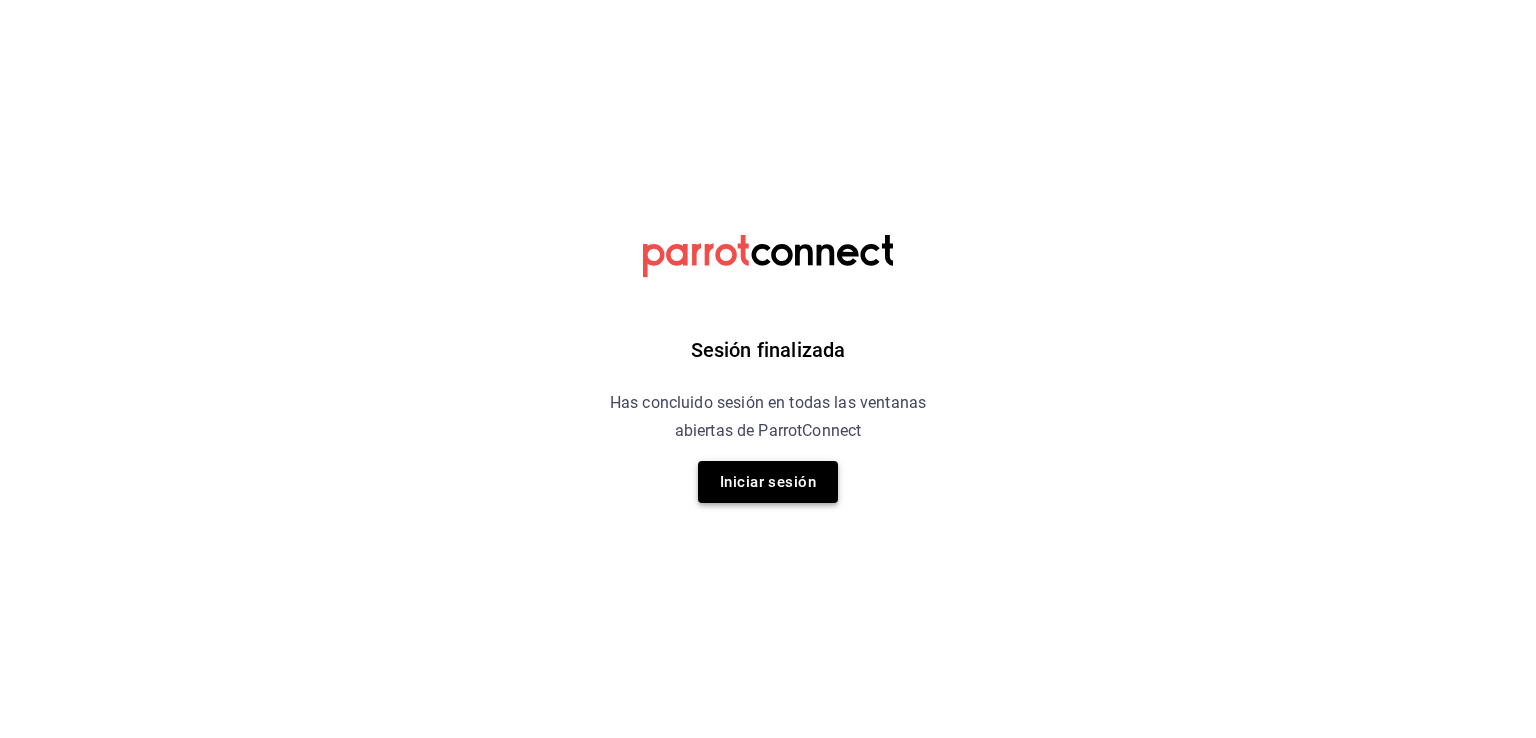 click on "Iniciar sesión" at bounding box center [768, 482] 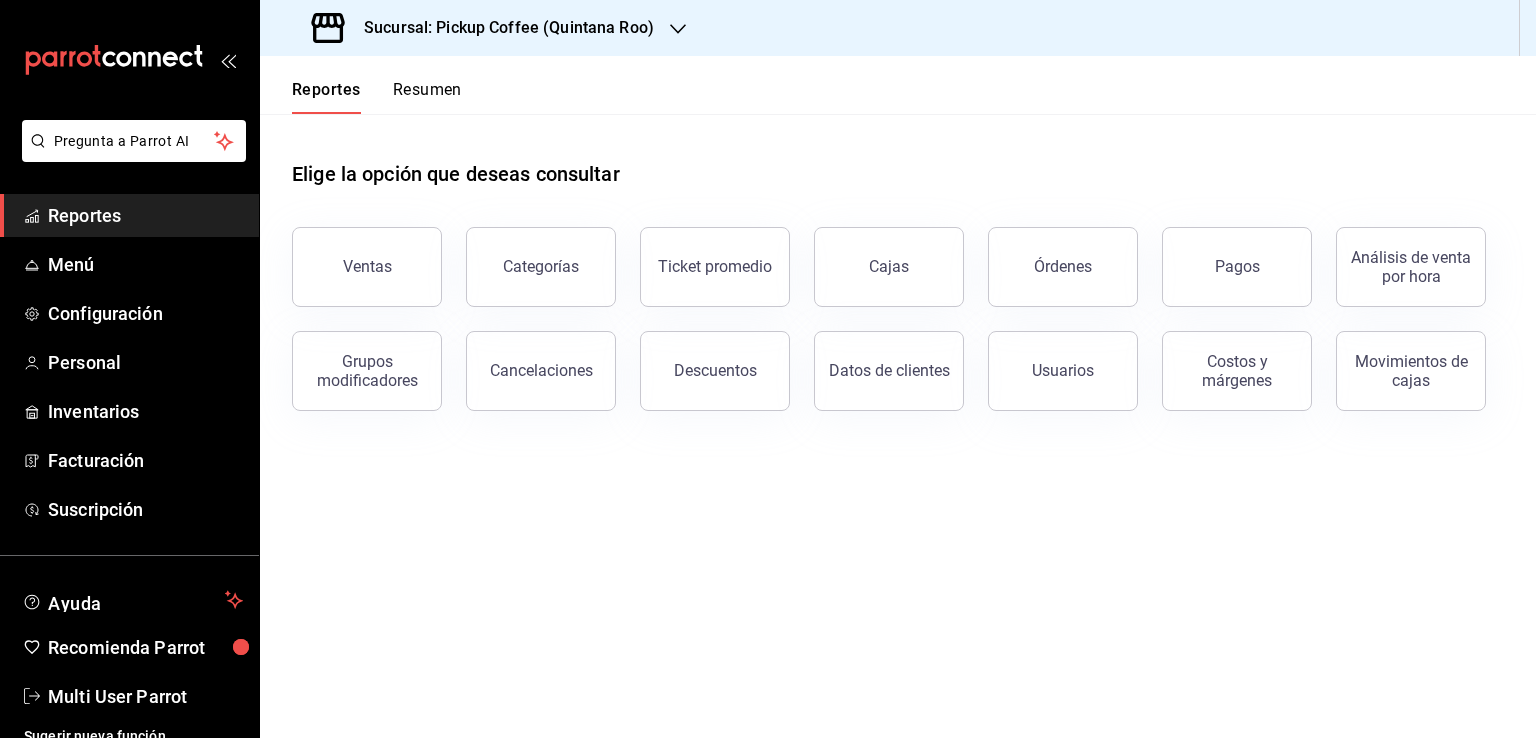 scroll, scrollTop: 0, scrollLeft: 0, axis: both 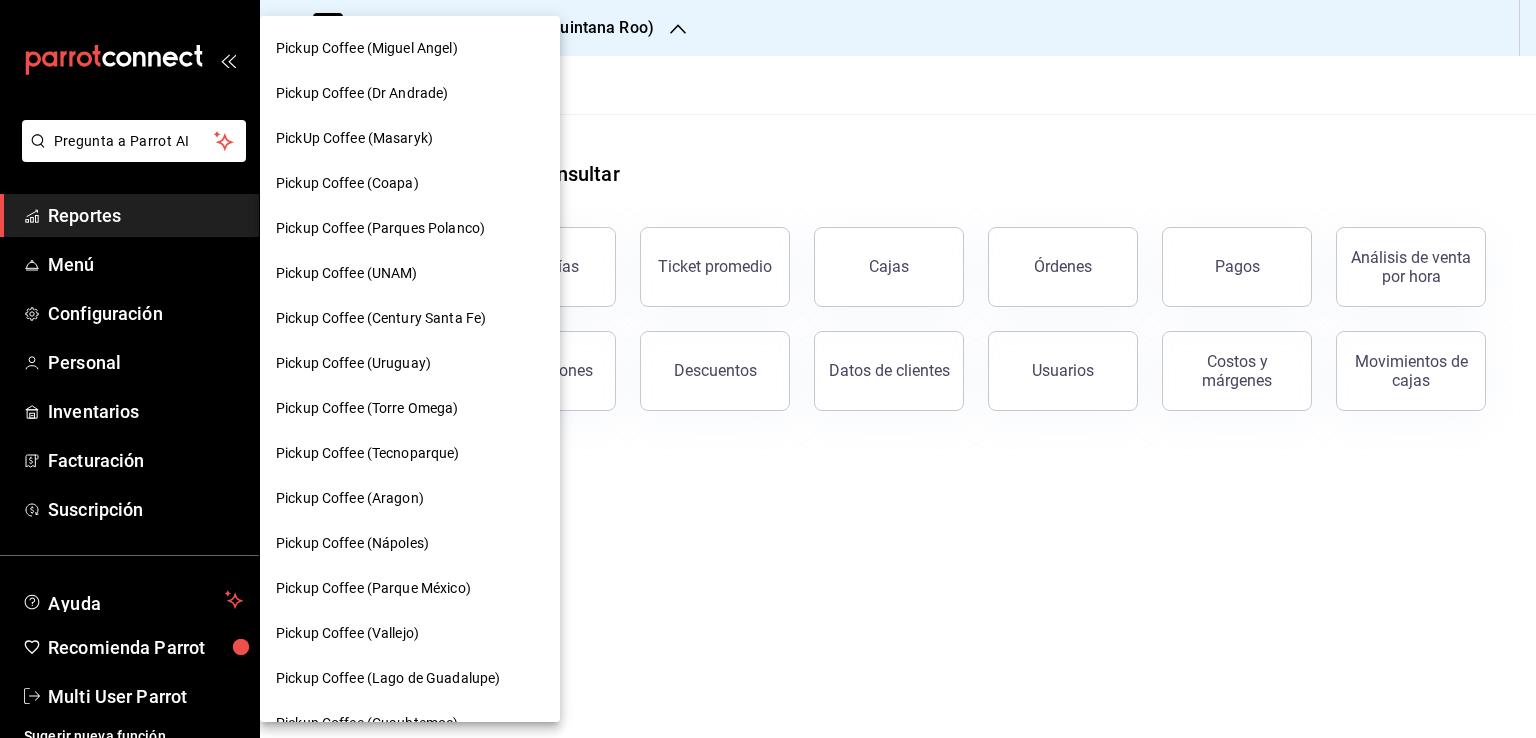 click on "Pickup Coffee (Century Santa Fe)" at bounding box center (381, 318) 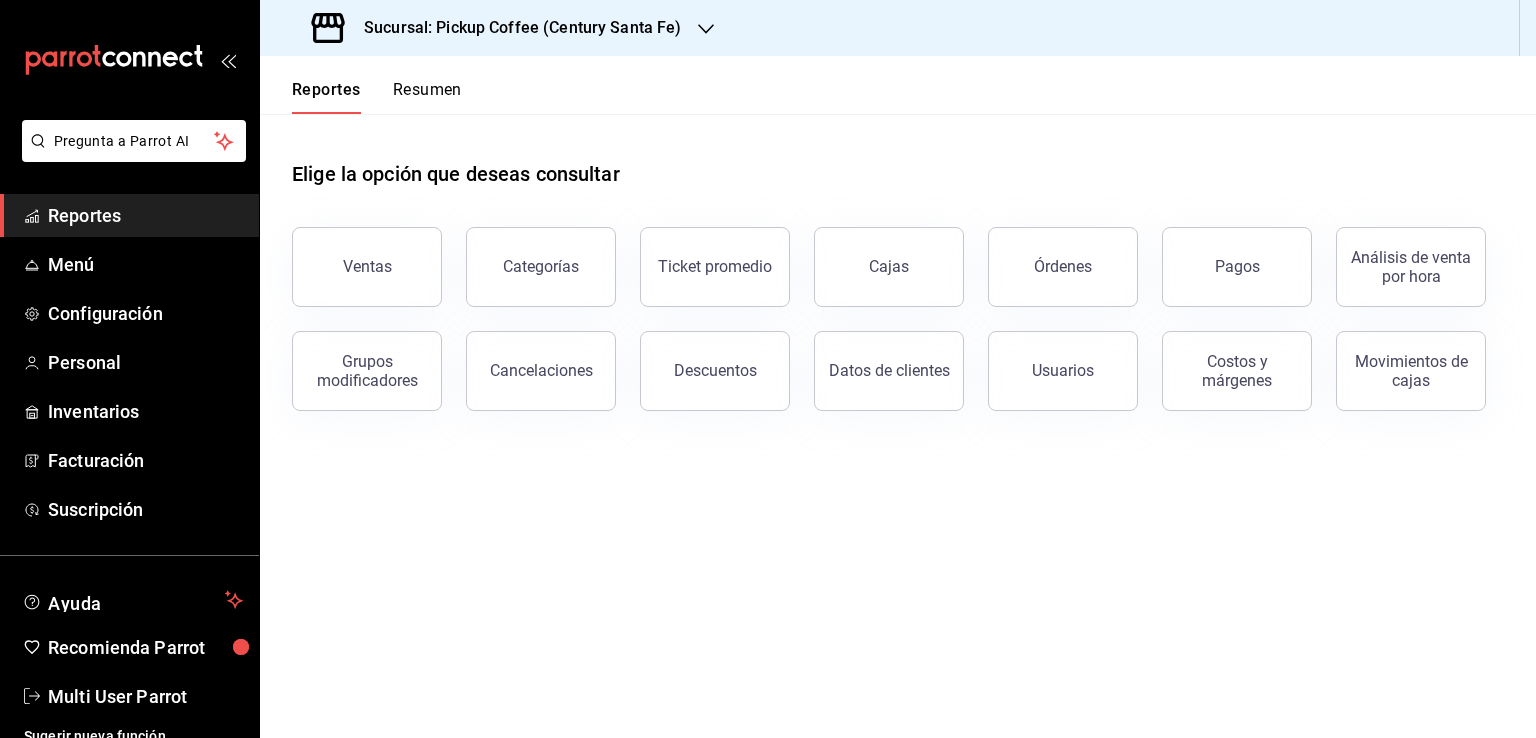 click on "Resumen" at bounding box center (427, 97) 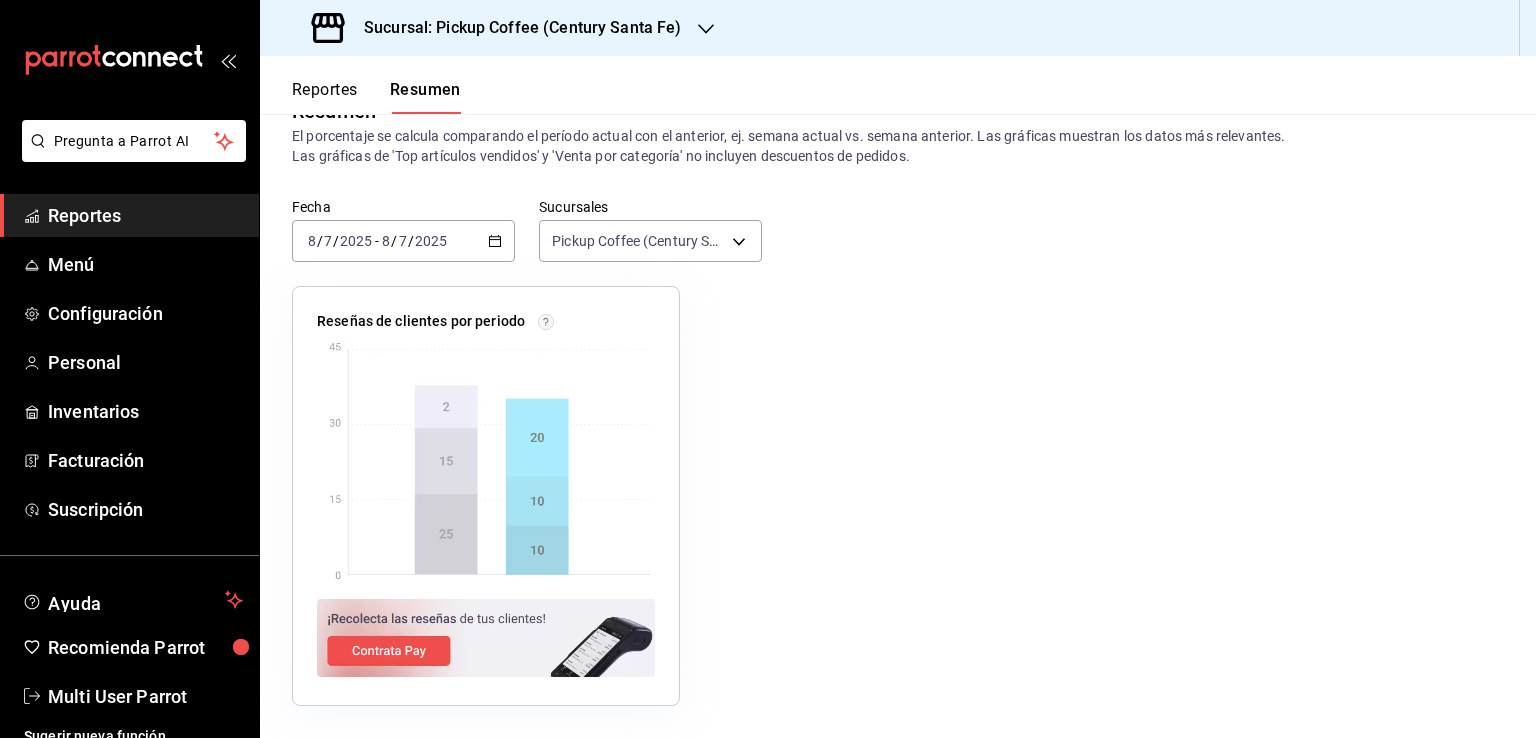 scroll, scrollTop: 0, scrollLeft: 0, axis: both 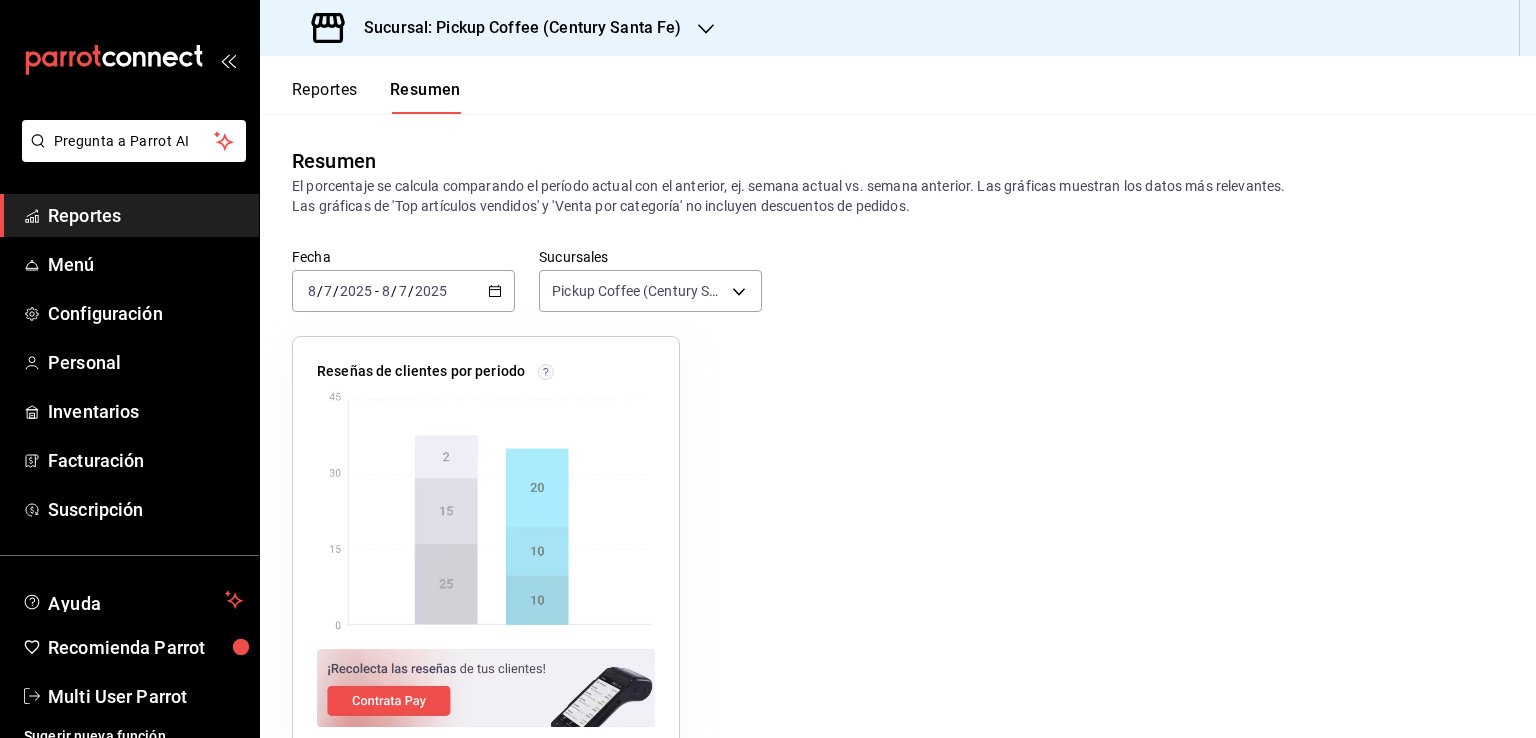 click on "2025-08-07 8 / 7 / 2025 - 2025-08-07 8 / 7 / 2025" at bounding box center (403, 291) 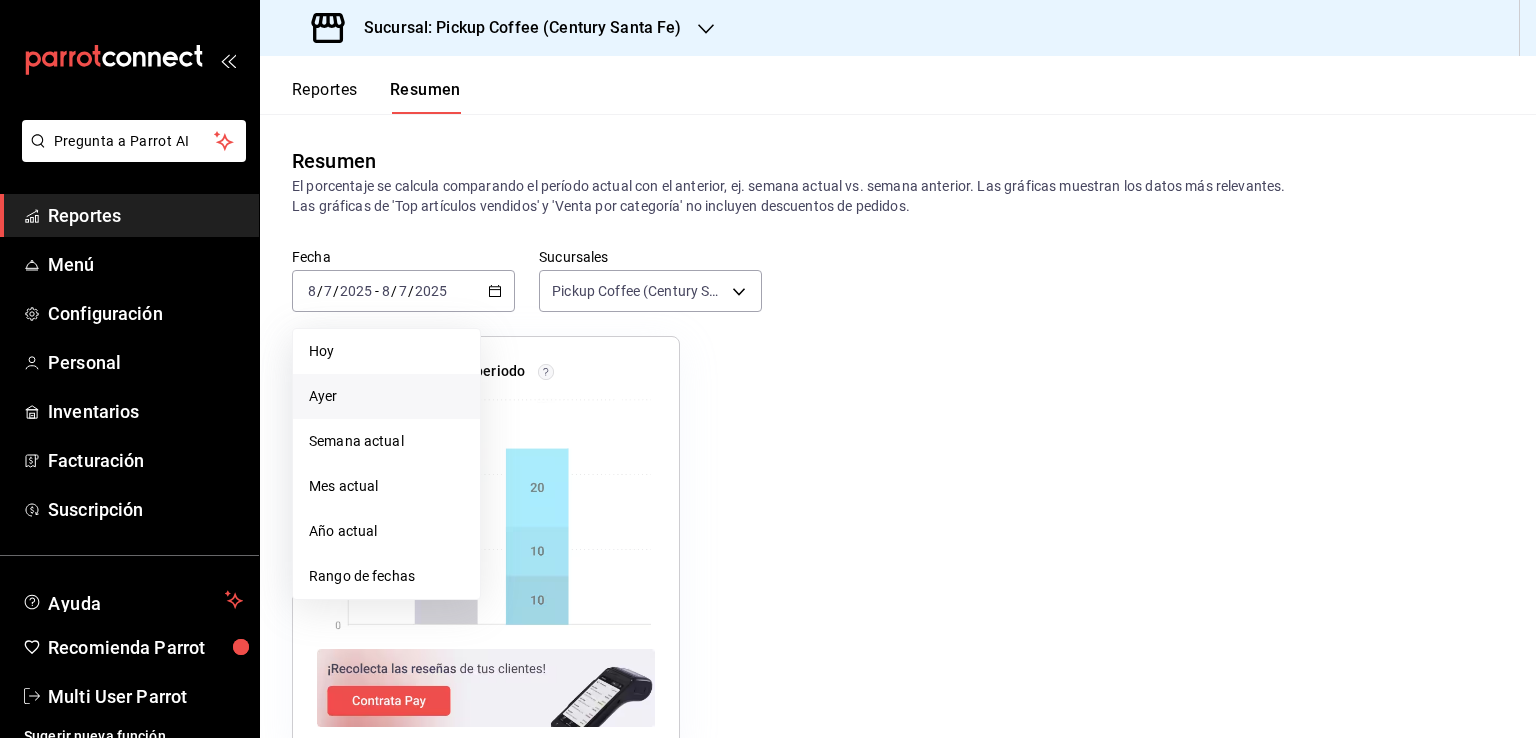 click on "Ayer" at bounding box center (386, 396) 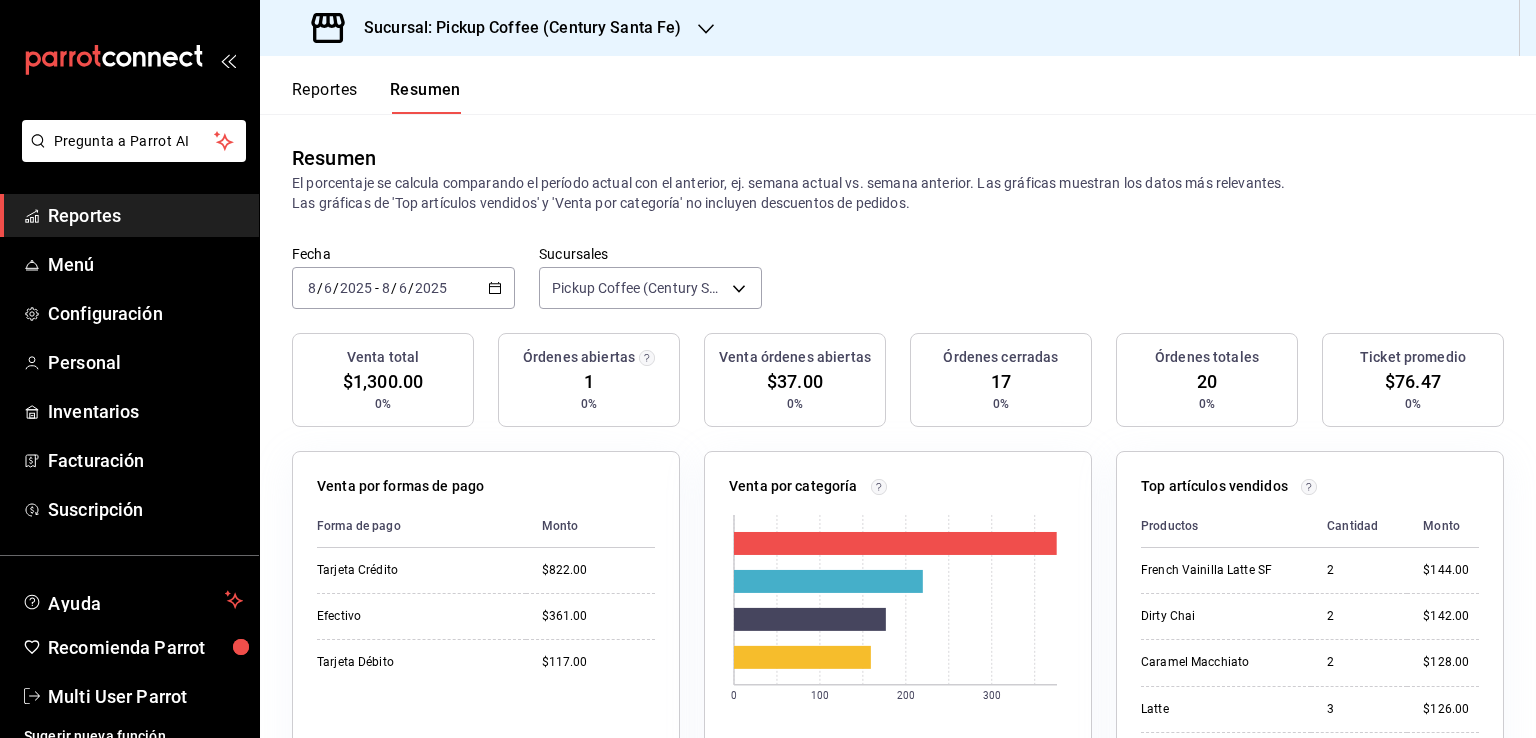 scroll, scrollTop: 0, scrollLeft: 0, axis: both 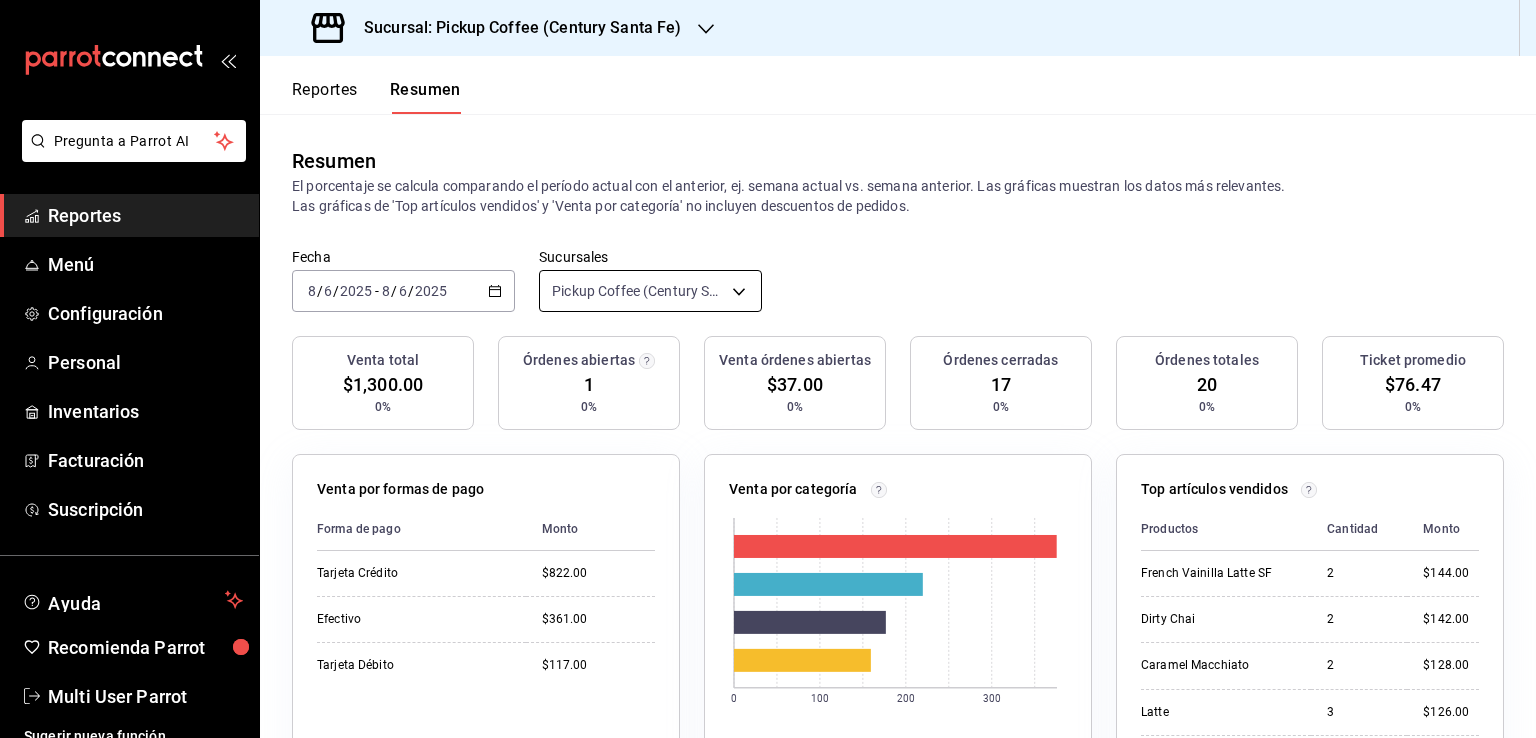 click on "Pregunta a Parrot AI Reportes   Menú   Configuración   Personal   Inventarios   Facturación   Suscripción   Ayuda Recomienda Parrot   Multi User Parrot   Sugerir nueva función   Sucursal: Pickup Coffee (Century Santa Fe) Reportes Resumen Resumen El porcentaje se calcula comparando el período actual con el anterior, ej. semana actual vs. semana anterior. Las gráficas muestran los datos más relevantes.  Las gráficas de 'Top artículos vendidos' y 'Venta por categoría' no incluyen descuentos de pedidos. Fecha 2025-08-06 8 / 6 / 2025 - 2025-08-06 8 / 6 / 2025 Sucursales Pickup Coffee (Century Santa Fe) [object Object] Venta total $1,300.00 0% Órdenes abiertas 1 0% Venta órdenes abiertas $37.00 0% Órdenes cerradas 17 0% Órdenes totales 20 0% Ticket promedio $76.47 0% Venta por formas de pago Forma de pago Monto Tarjeta Crédito $822.00 Efectivo $361.00 Tarjeta Débito $117.00 Venta por categoría   0 100 200 300 Categoría Monto Favoritos UP $376.00 Clásicos $220.00 Sin Café $177.00 Tapiocas   2 2" at bounding box center (768, 369) 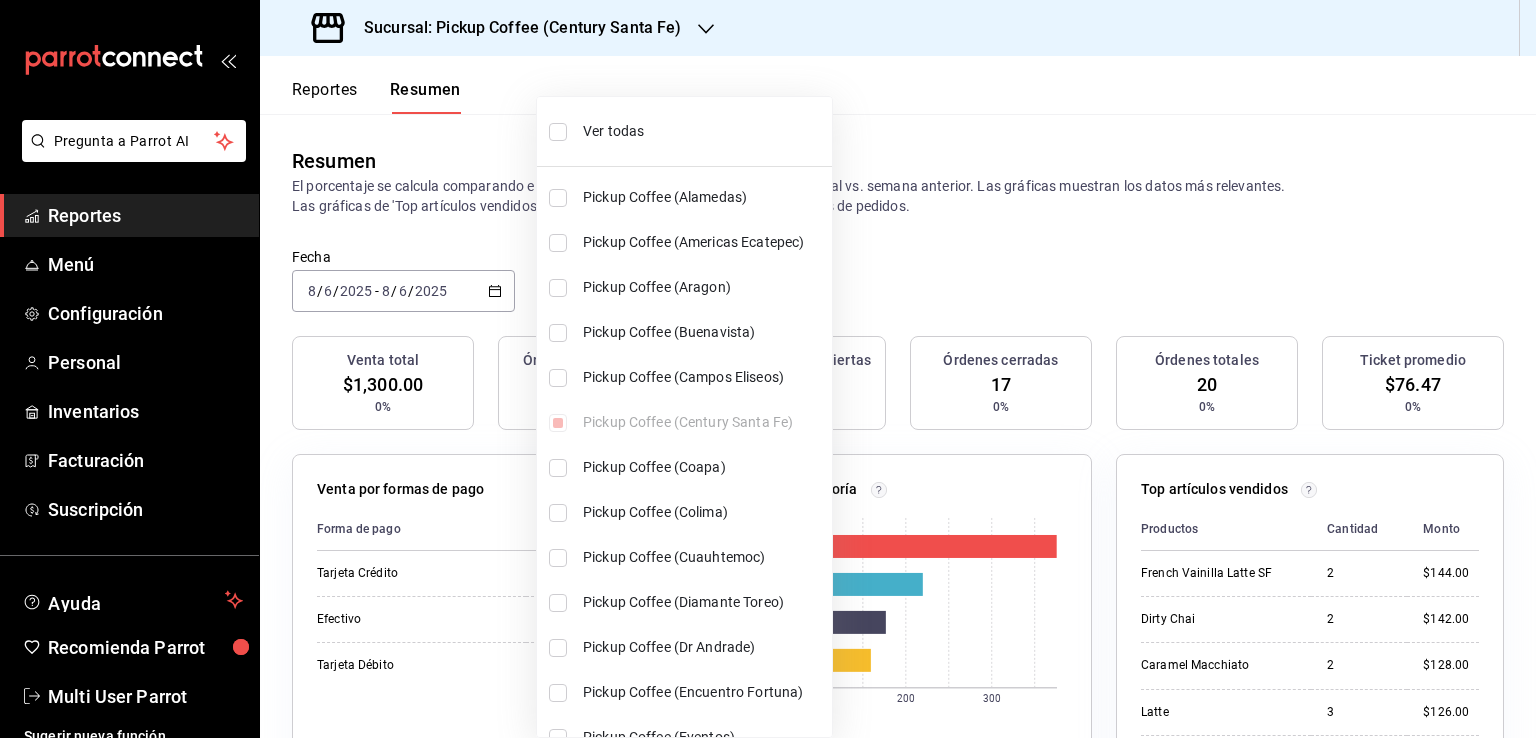 drag, startPoint x: 675, startPoint y: 127, endPoint x: 831, endPoint y: 122, distance: 156.08011 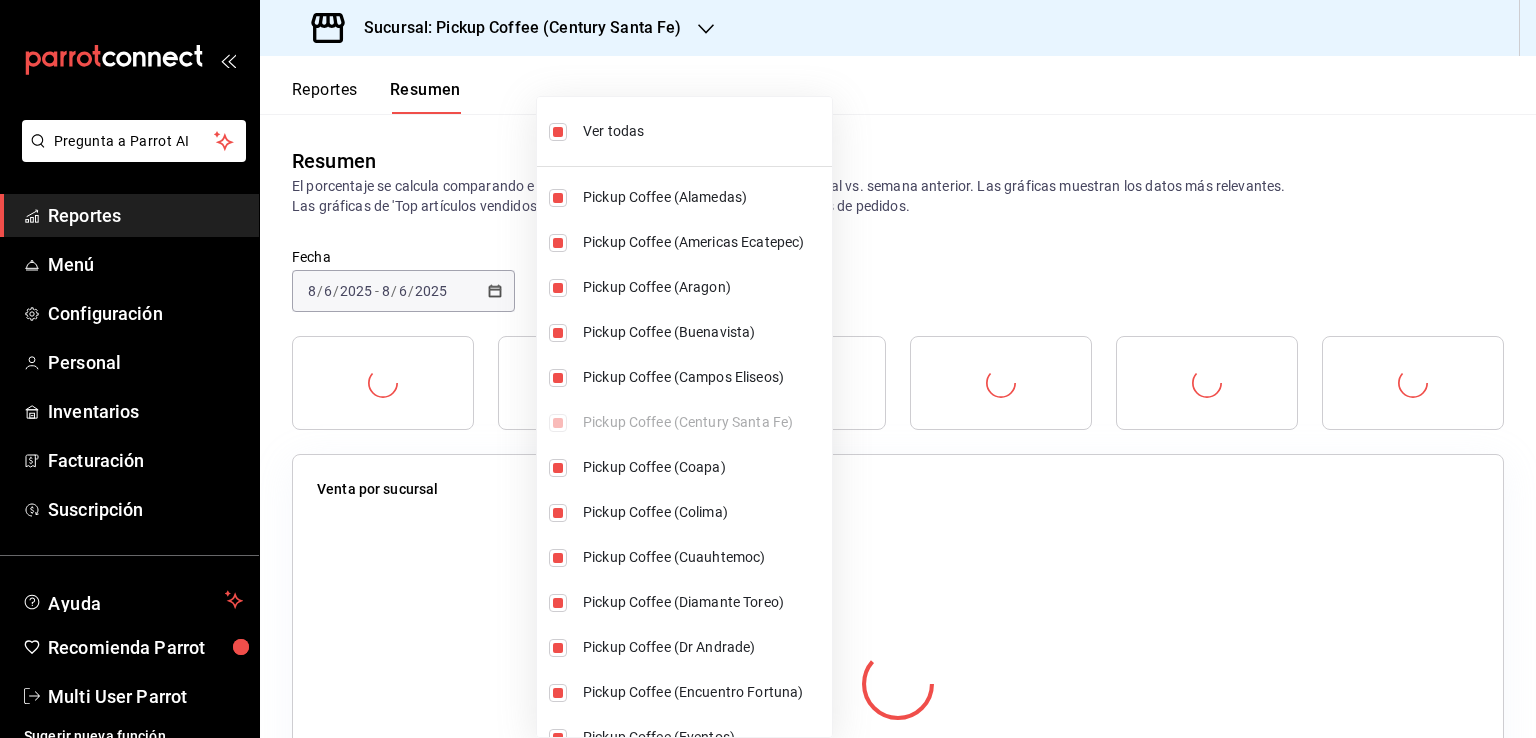 click at bounding box center (768, 369) 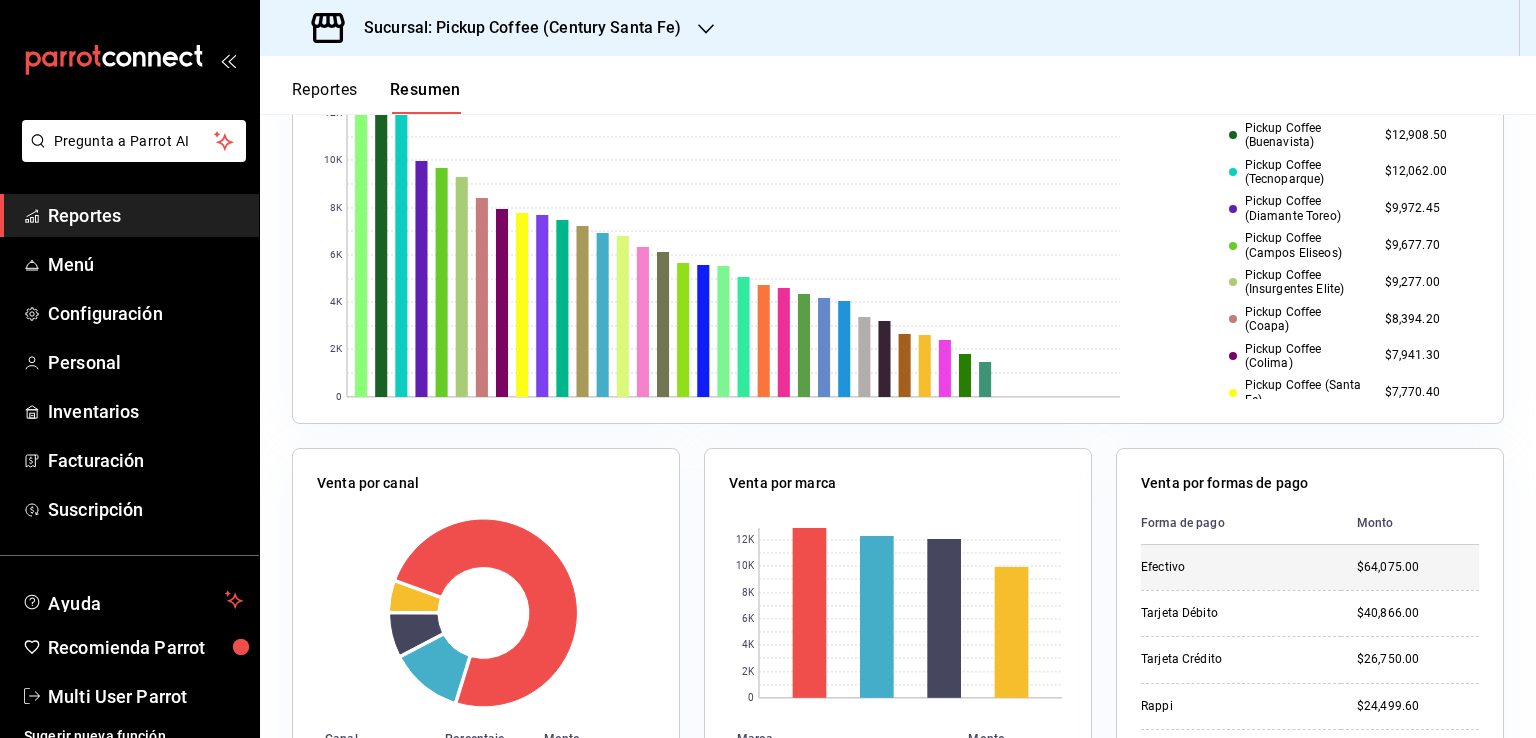 scroll, scrollTop: 566, scrollLeft: 0, axis: vertical 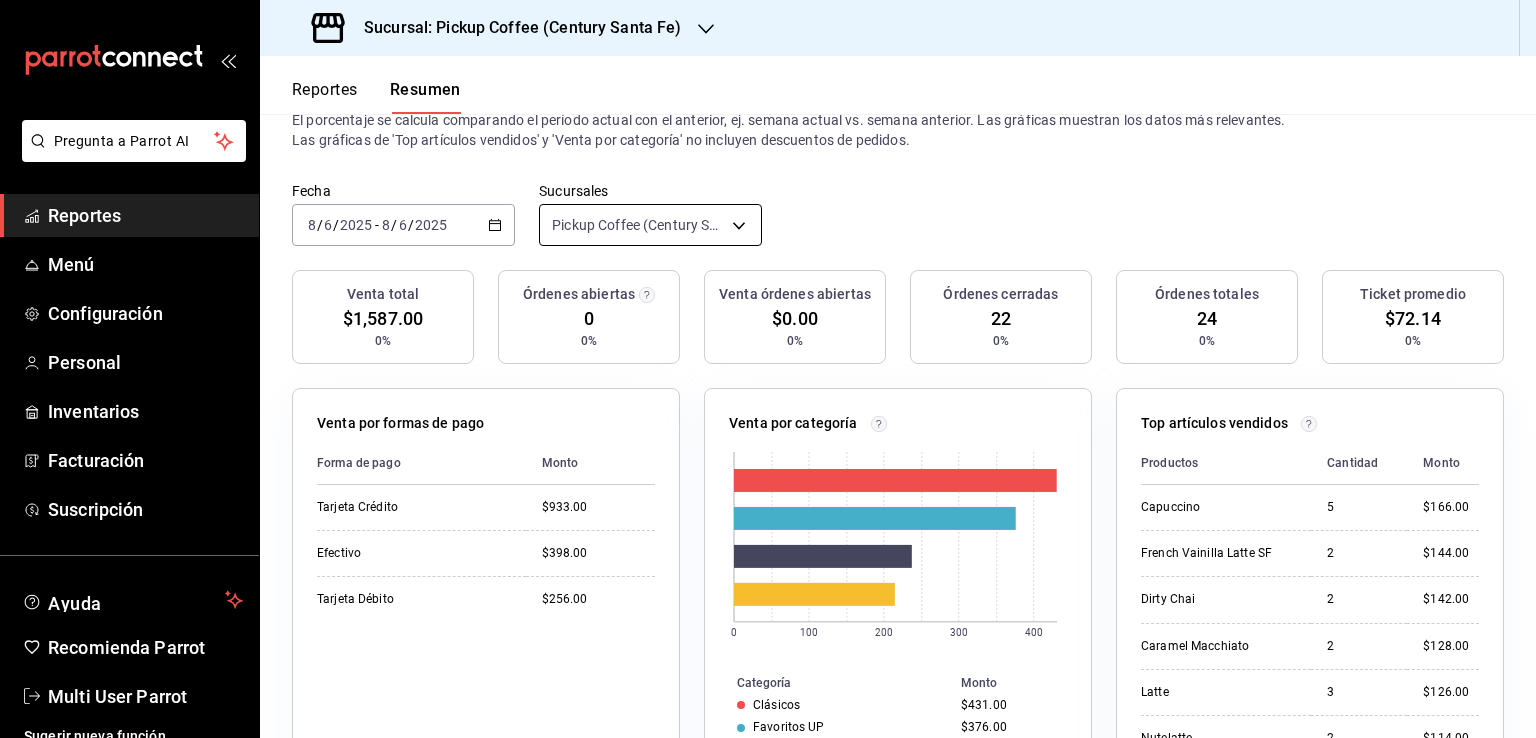 click on "Pregunta a Parrot AI Reportes   Menú   Configuración   Personal   Inventarios   Facturación   Suscripción   Ayuda Recomienda Parrot   Multi User Parrot   Sugerir nueva función   Sucursal: Pickup Coffee ([LOCATION]) Reportes Resumen Resumen El porcentaje se calcula comparando el período actual con el anterior, ej. semana actual vs. semana anterior. Las gráficas muestran los datos más relevantes.  Las gráficas de 'Top artículos vendidos' y 'Venta por categoría' no incluyen descuentos de pedidos. Fecha 2025-08-06 8 / 6 / 2025 - 2025-08-06 8 / 6 / 2025 Sucursales Pickup Coffee ([LOCATION]) [object Object] Venta total $1,587.00 0% Órdenes abiertas 0 0% Venta órdenes abiertas $0.00 0% Órdenes cerradas 22 0% Órdenes totales 24 0% Ticket promedio $72.14 0% Venta por formas de pago Forma de pago Monto Tarjeta Crédito $933.00 Efectivo $398.00 Tarjeta Débito $256.00 Venta por categoría   0 100 200 300 400 Categoría Monto Clásicos $431.00 Favoritos UP $376.00 Bebidas Calientes $237.00   5" at bounding box center [768, 369] 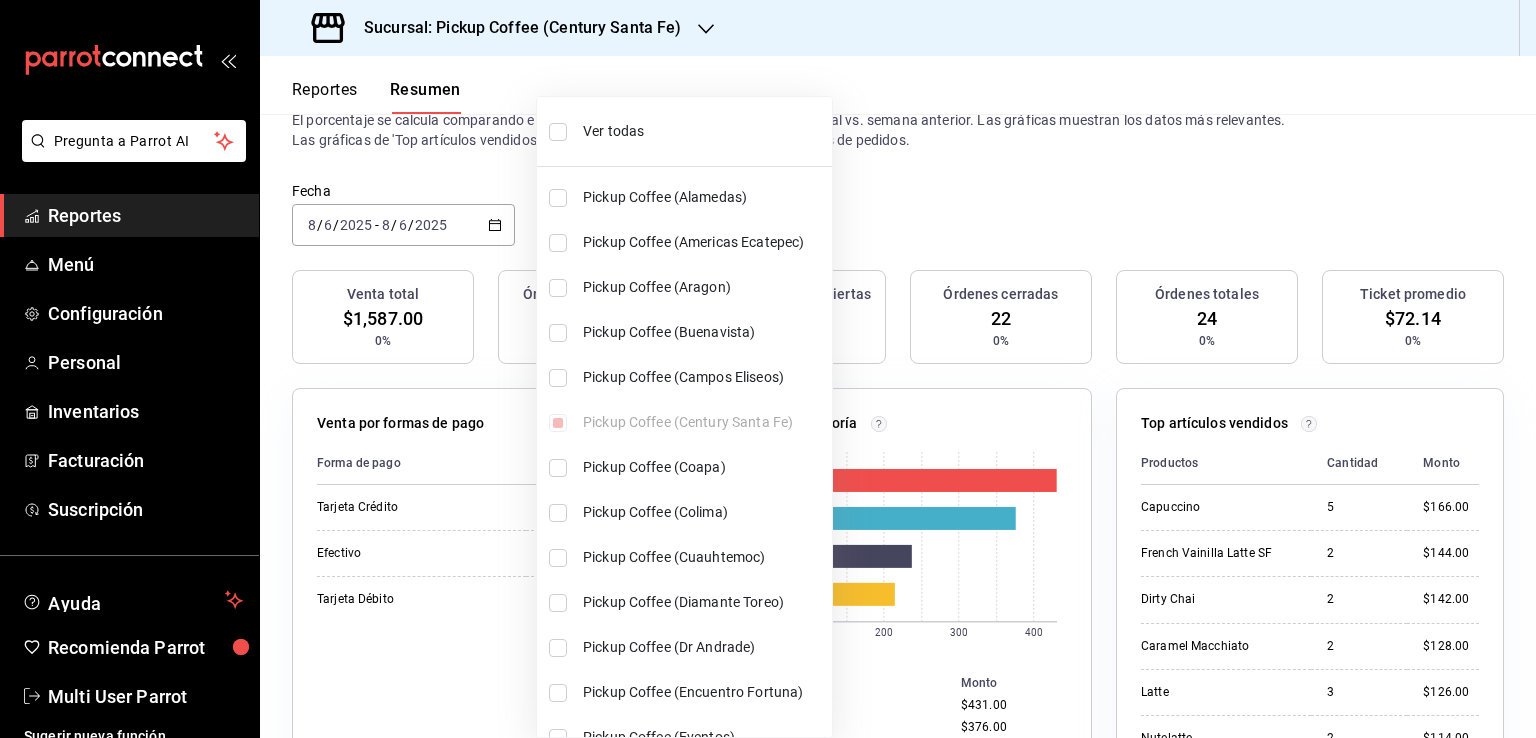 click on "Ver todas" at bounding box center [703, 131] 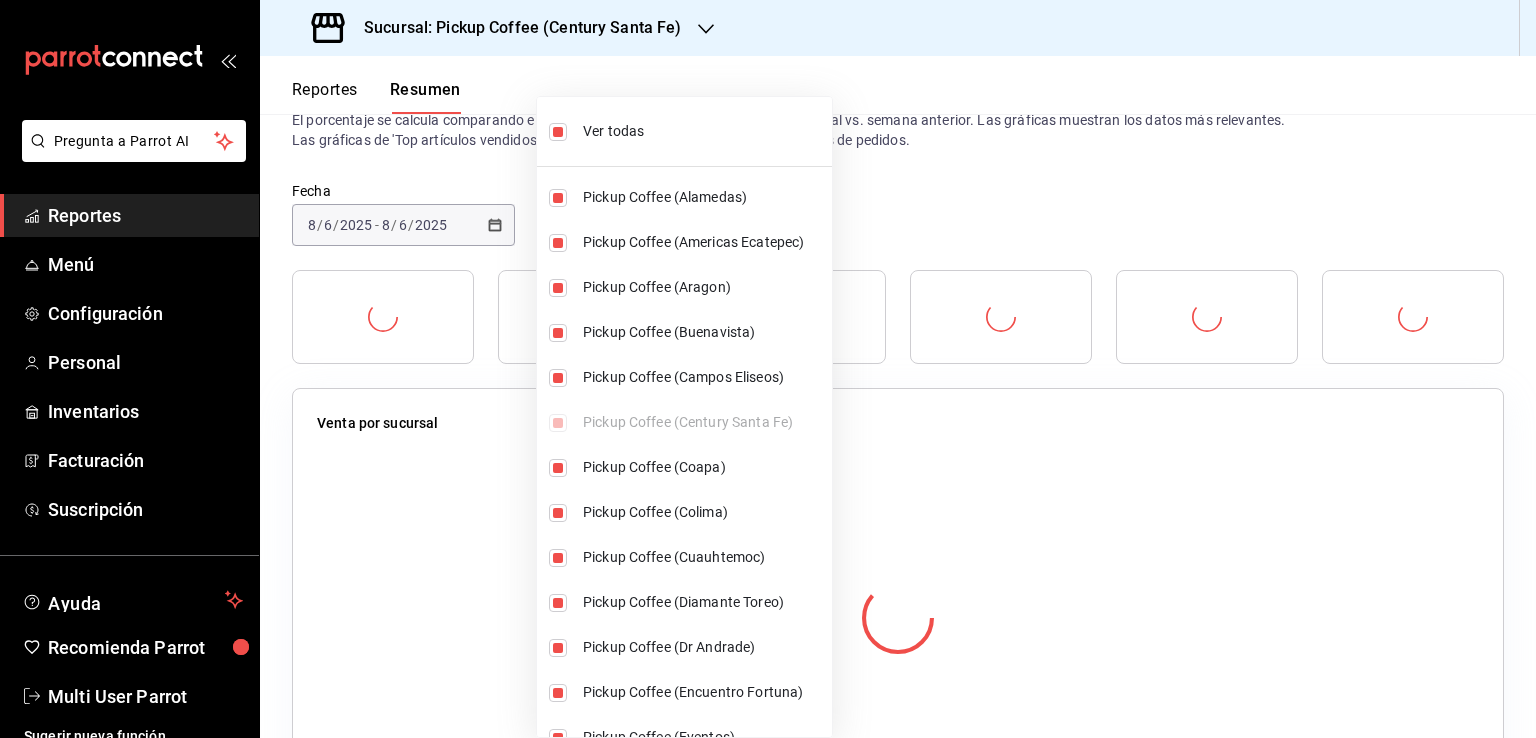 click at bounding box center [768, 369] 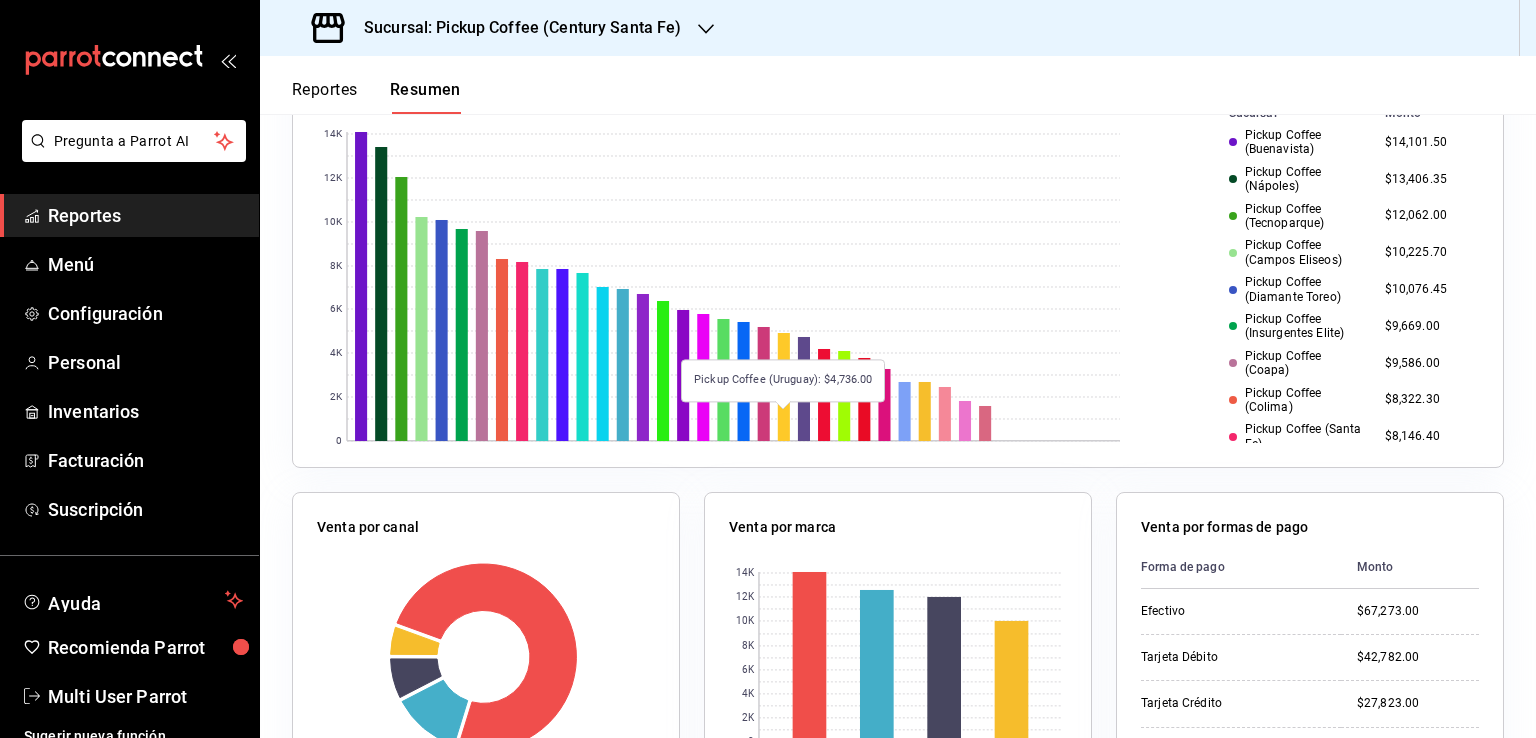 scroll, scrollTop: 433, scrollLeft: 0, axis: vertical 